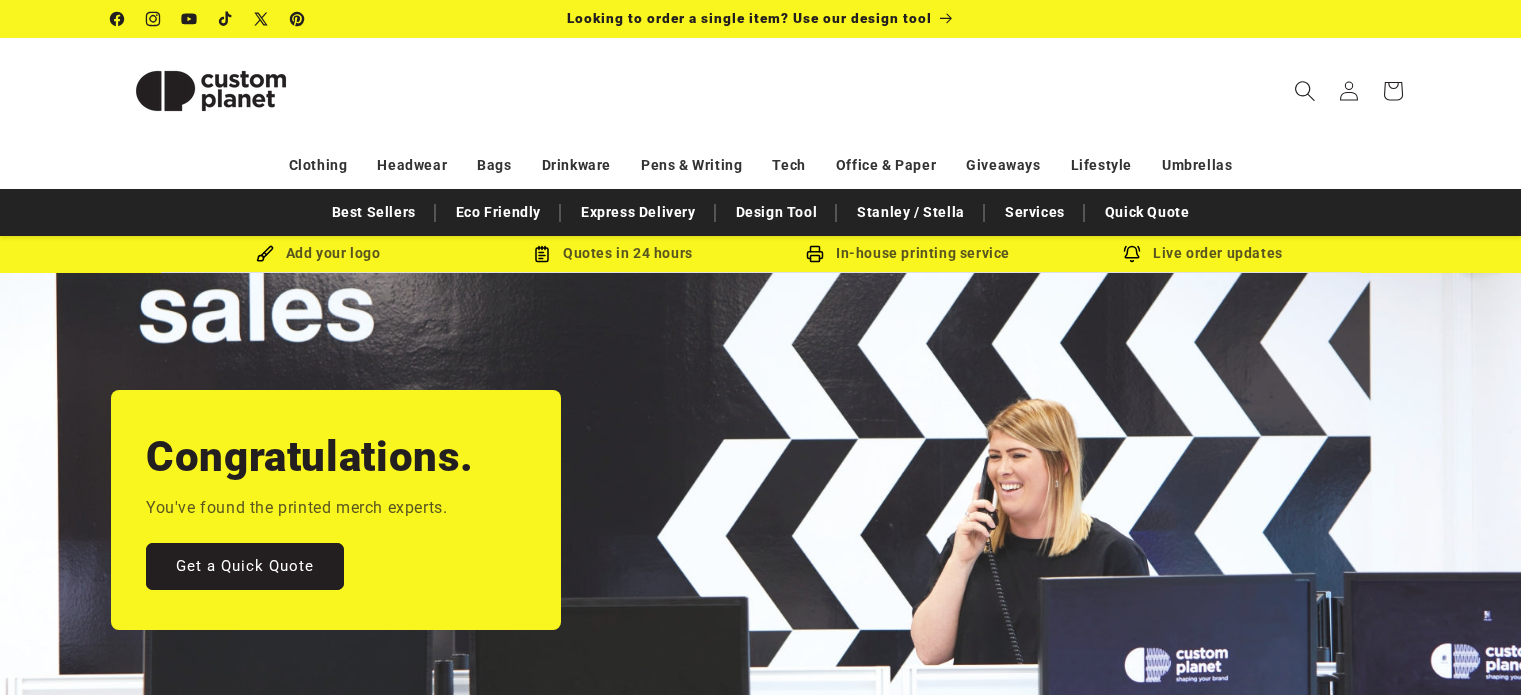scroll, scrollTop: 0, scrollLeft: 0, axis: both 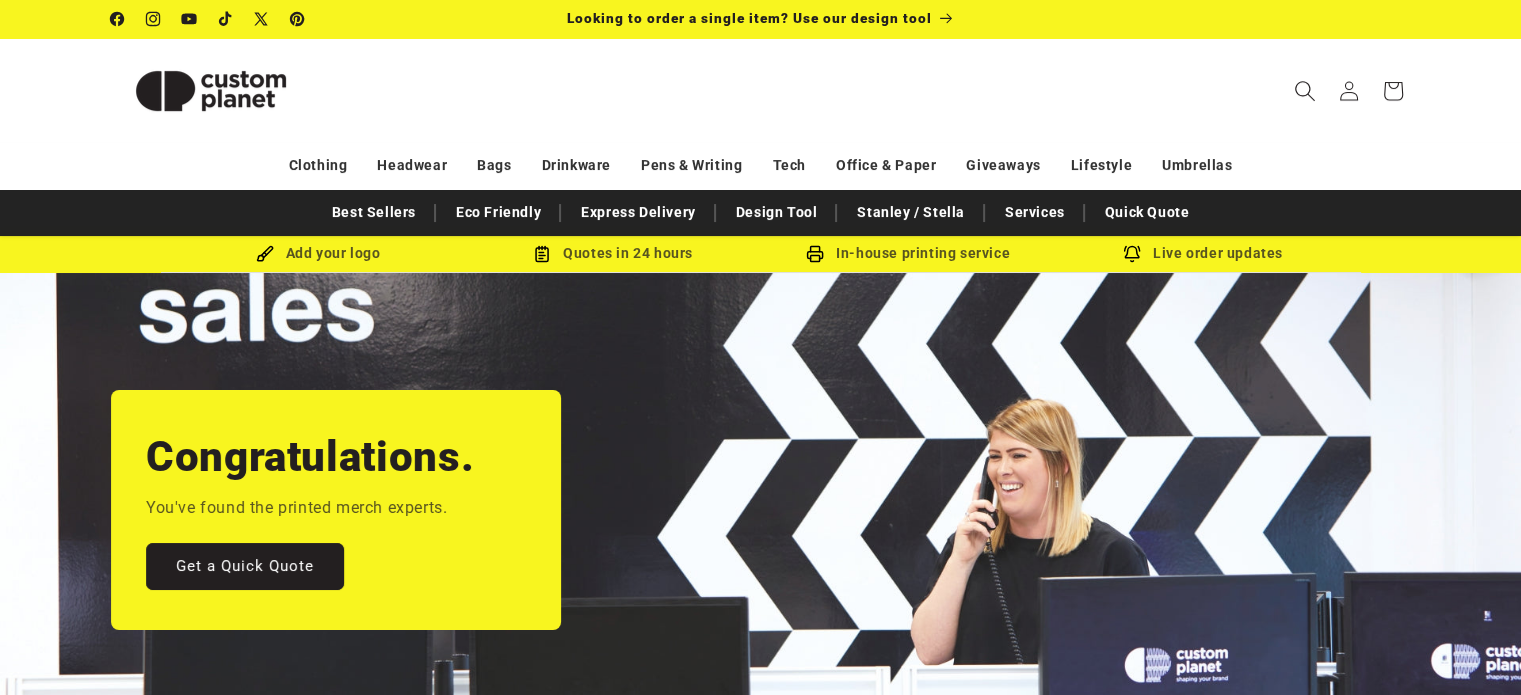 click 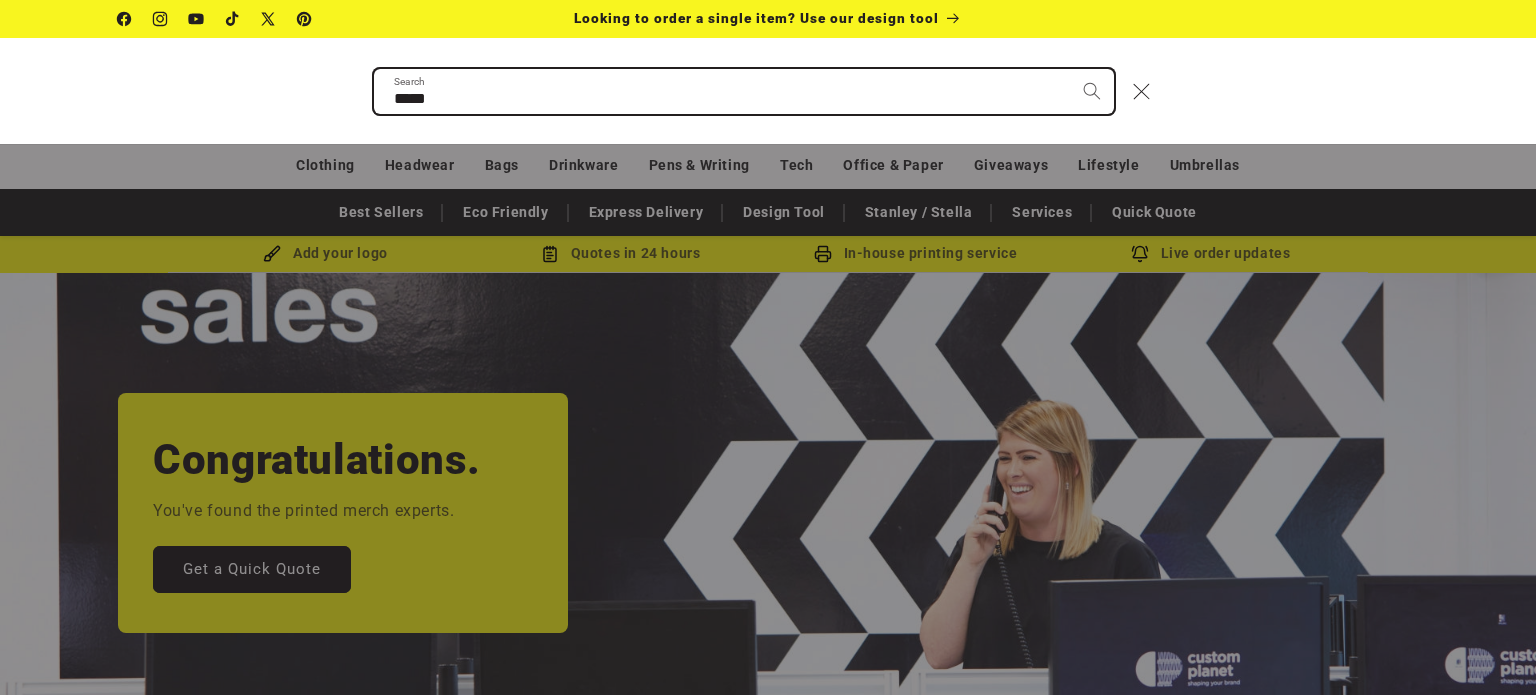 type on "*****" 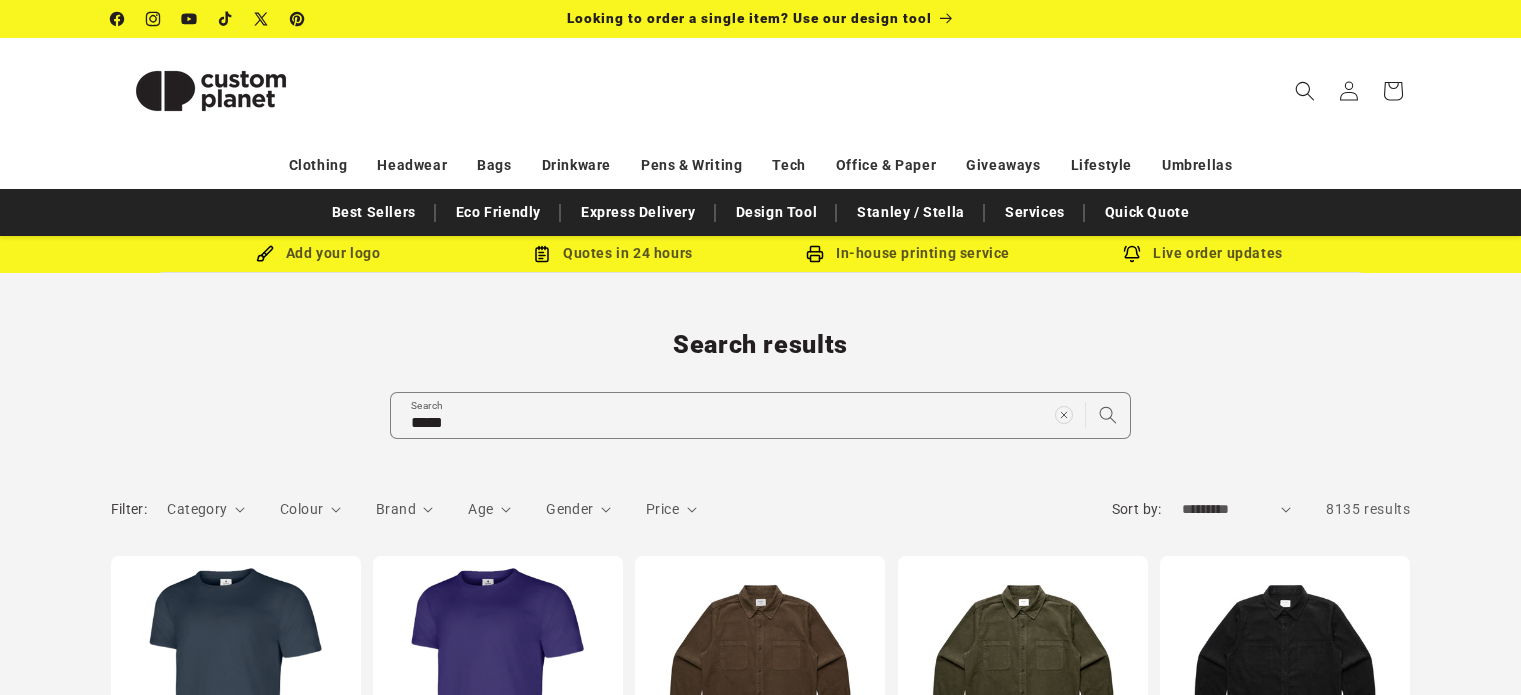 scroll, scrollTop: 0, scrollLeft: 0, axis: both 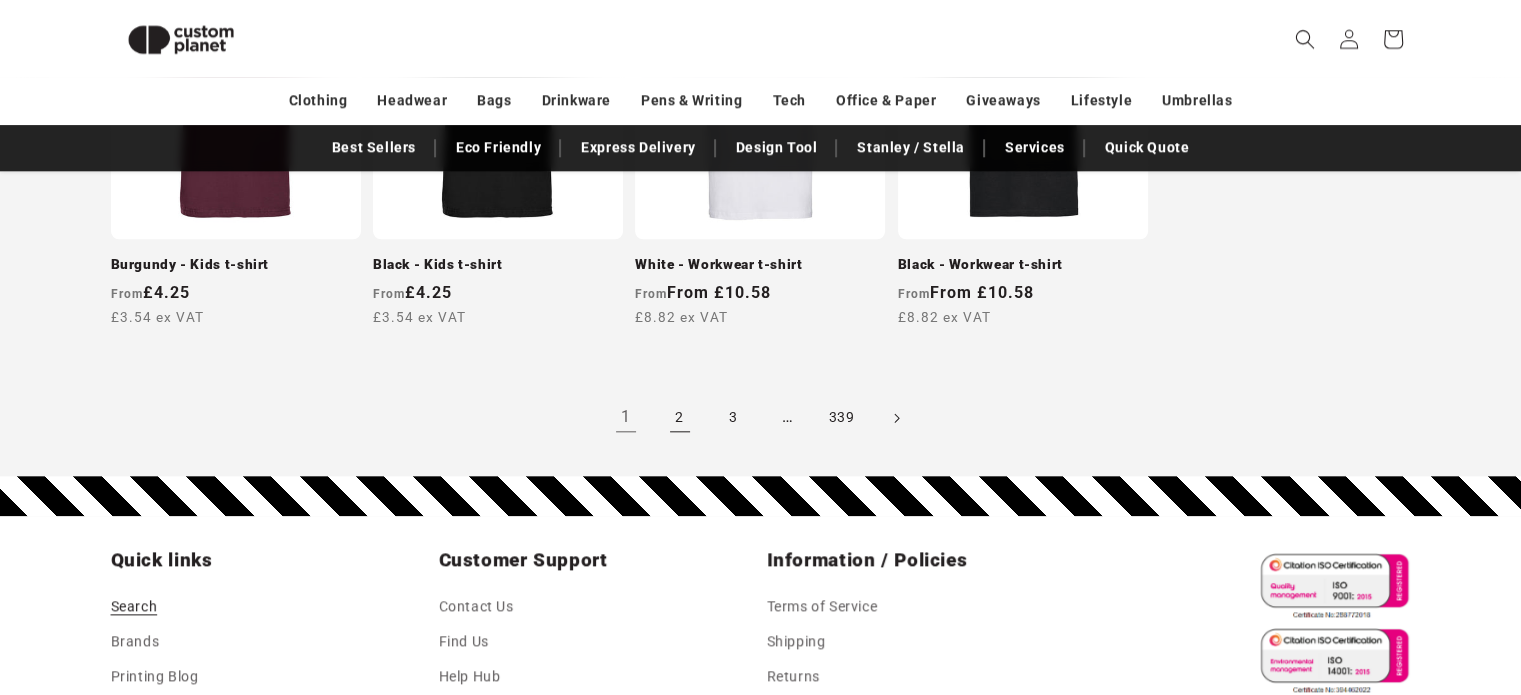 click on "2" at bounding box center [680, 418] 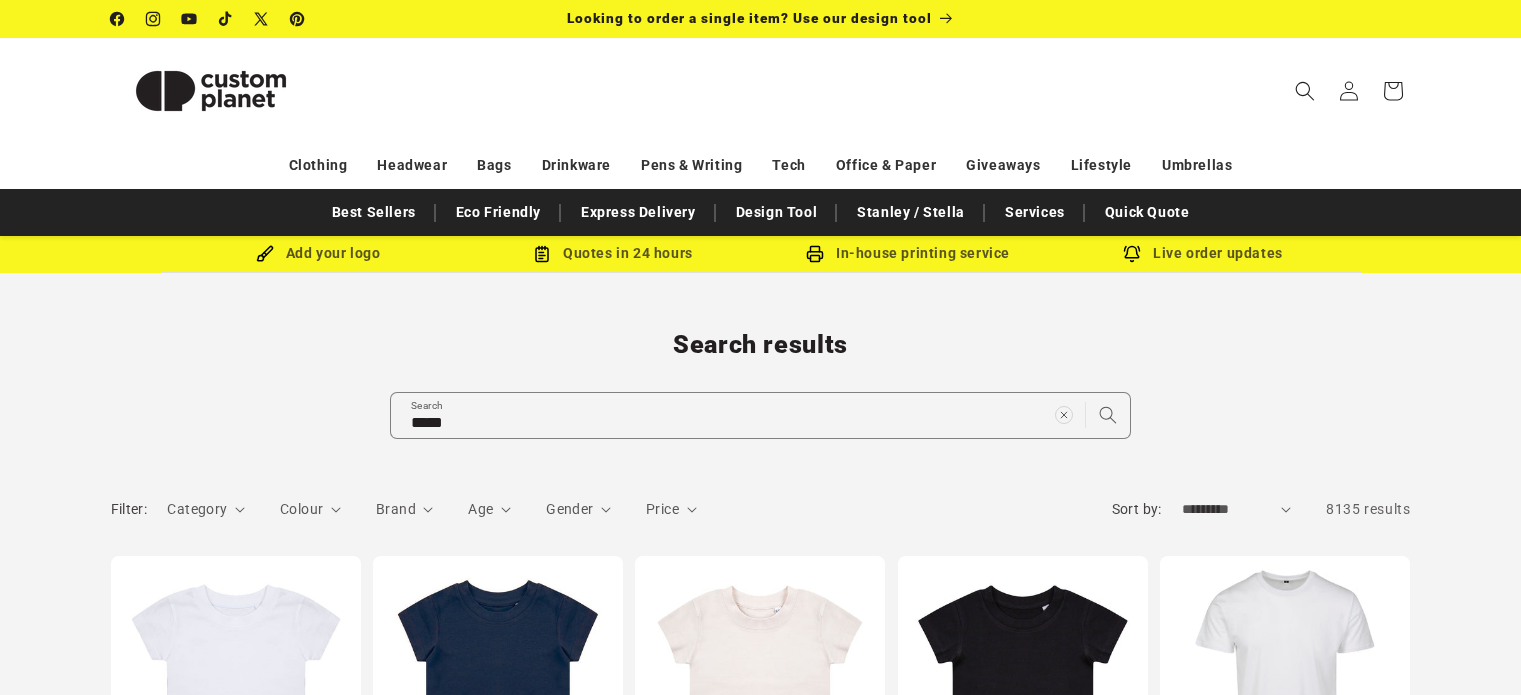 scroll, scrollTop: 0, scrollLeft: 0, axis: both 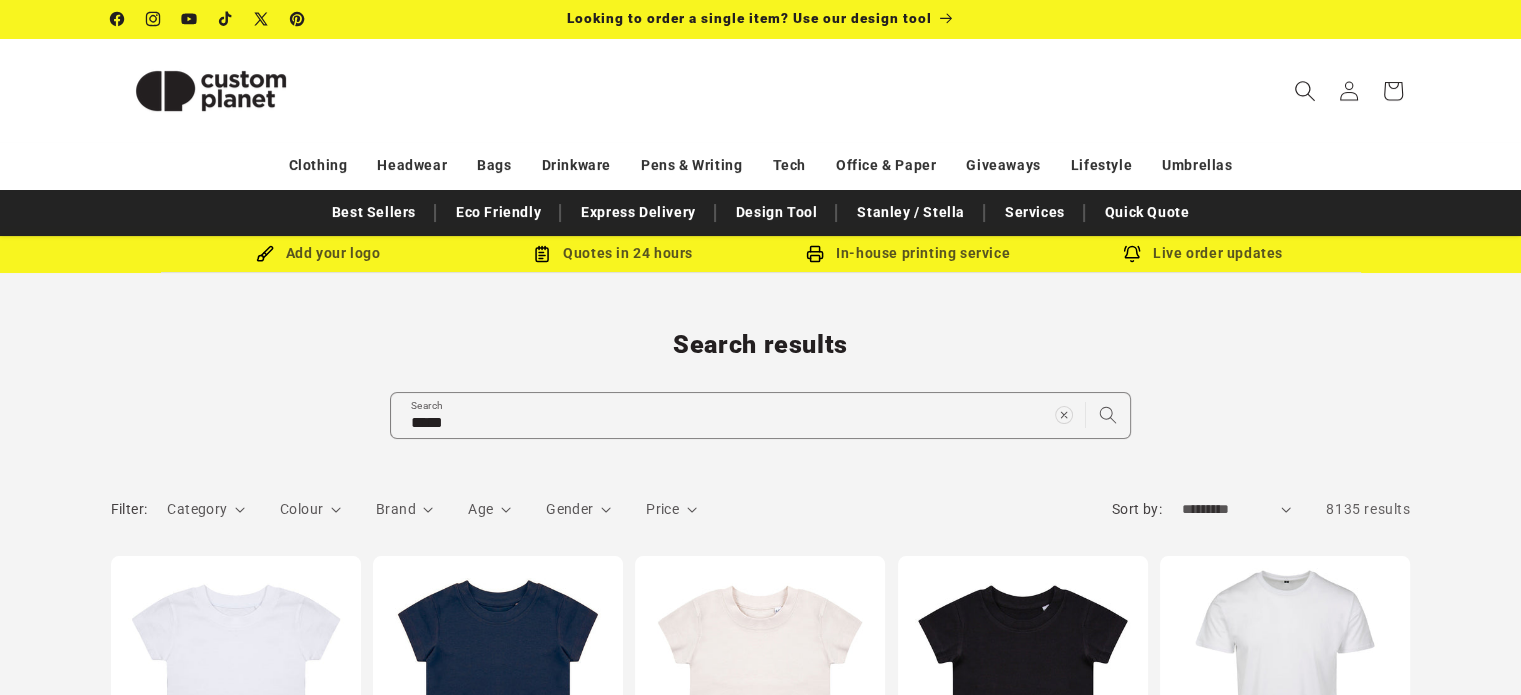 click 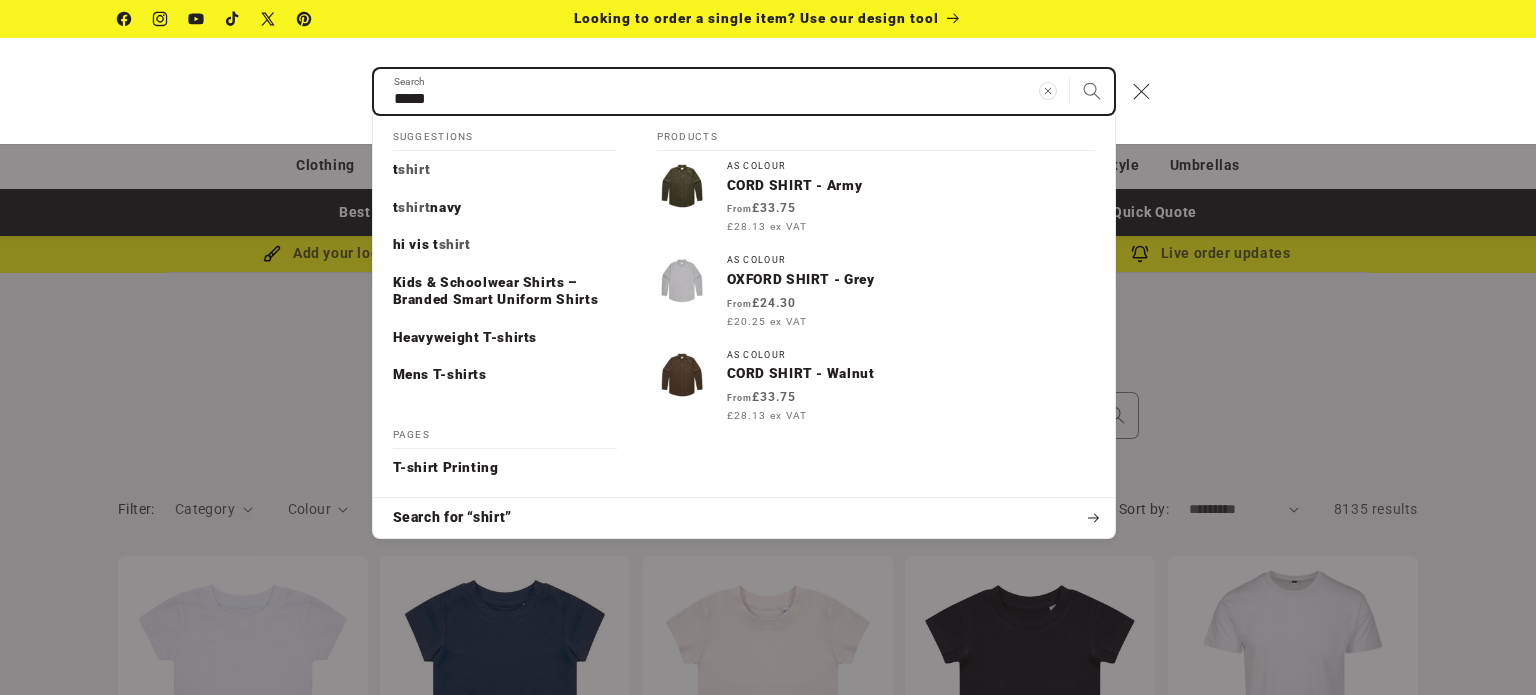 type on "*" 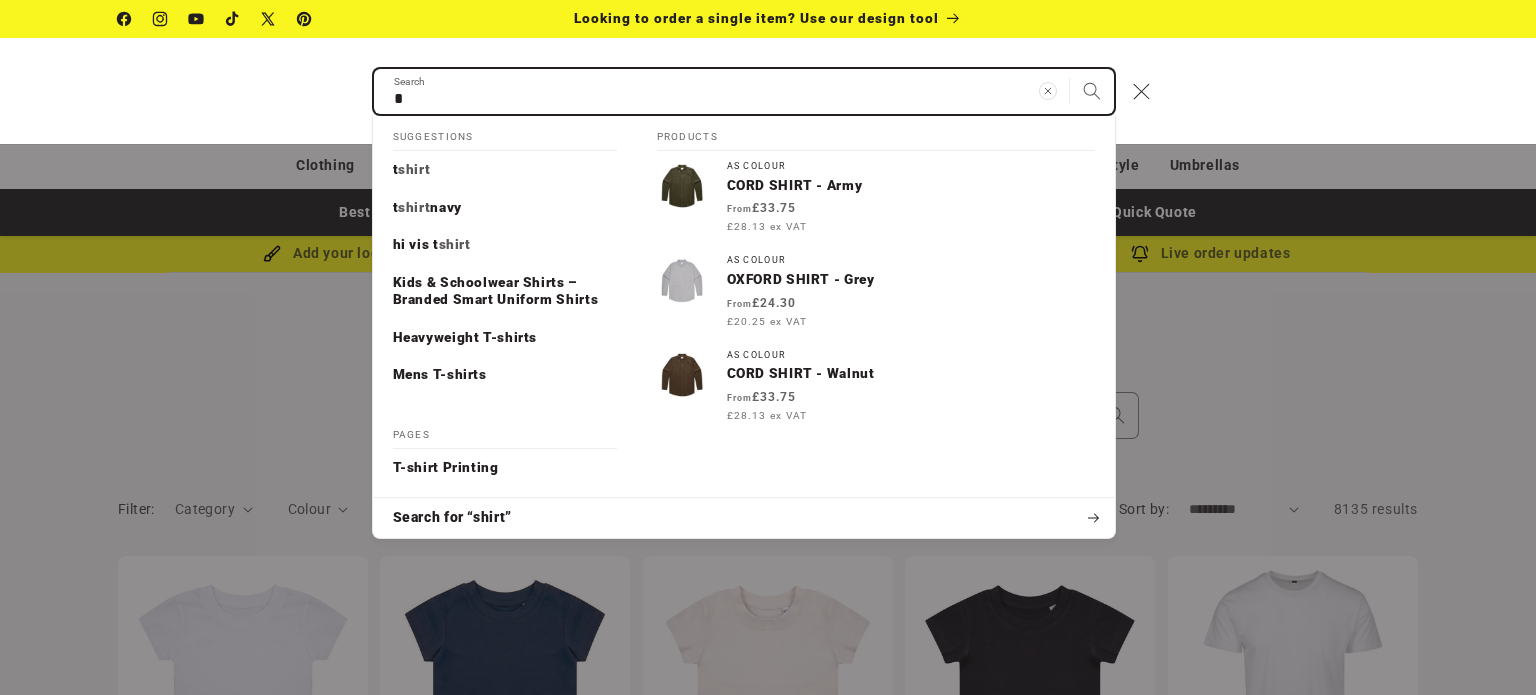 type on "**" 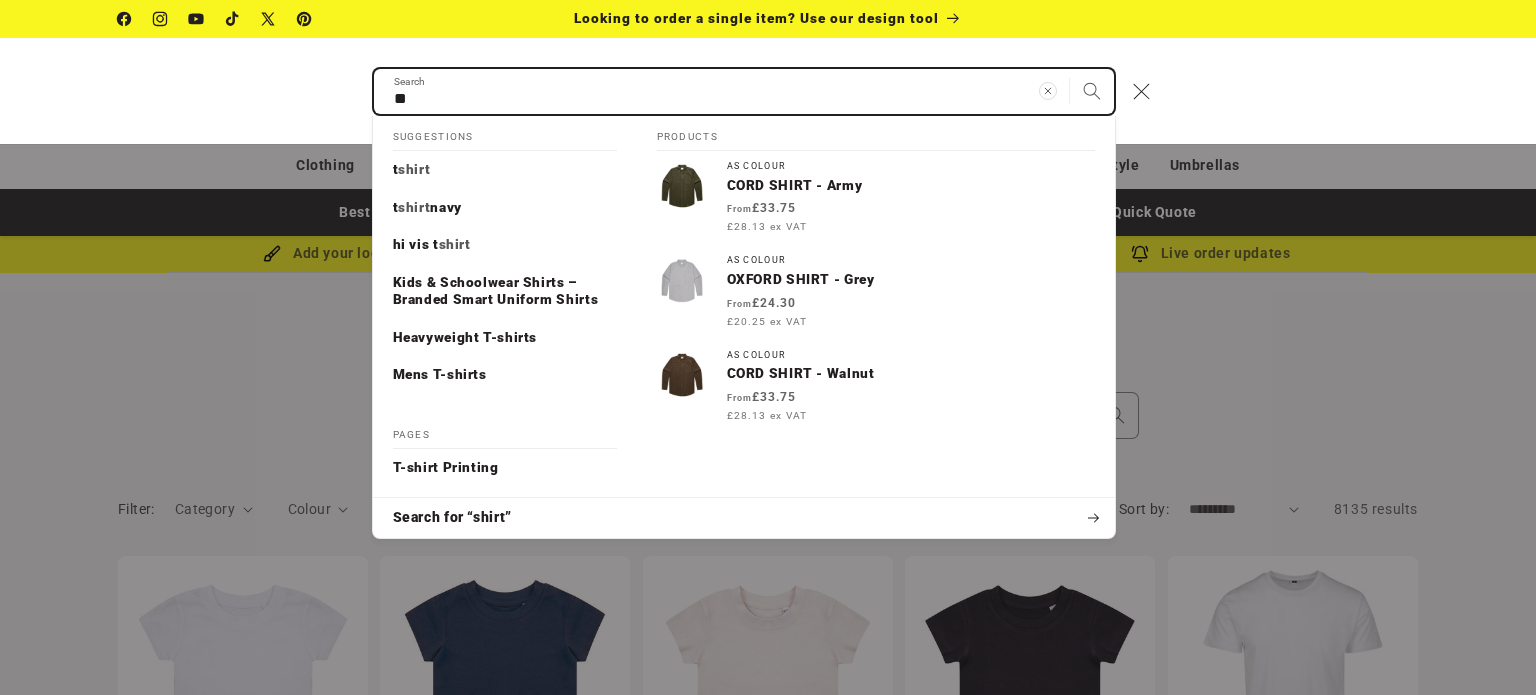 type on "***" 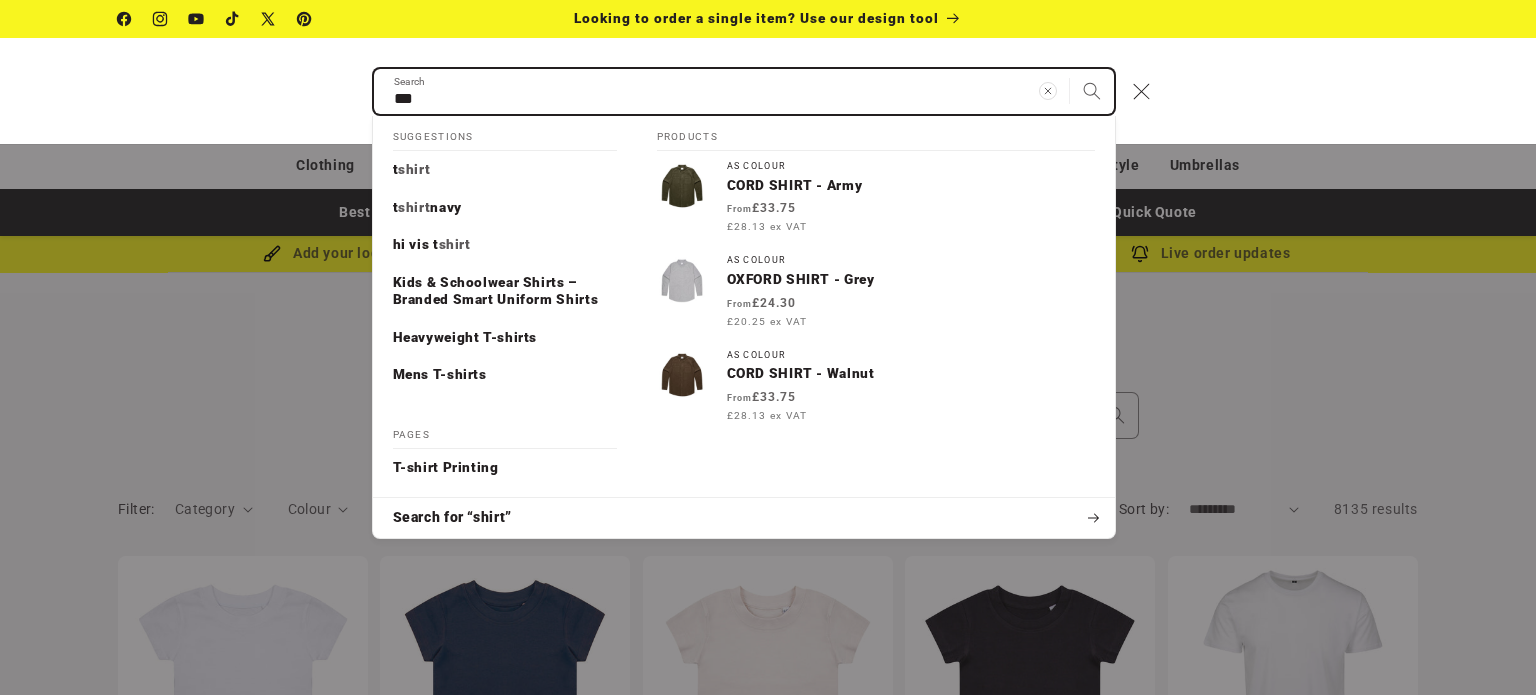 type on "****" 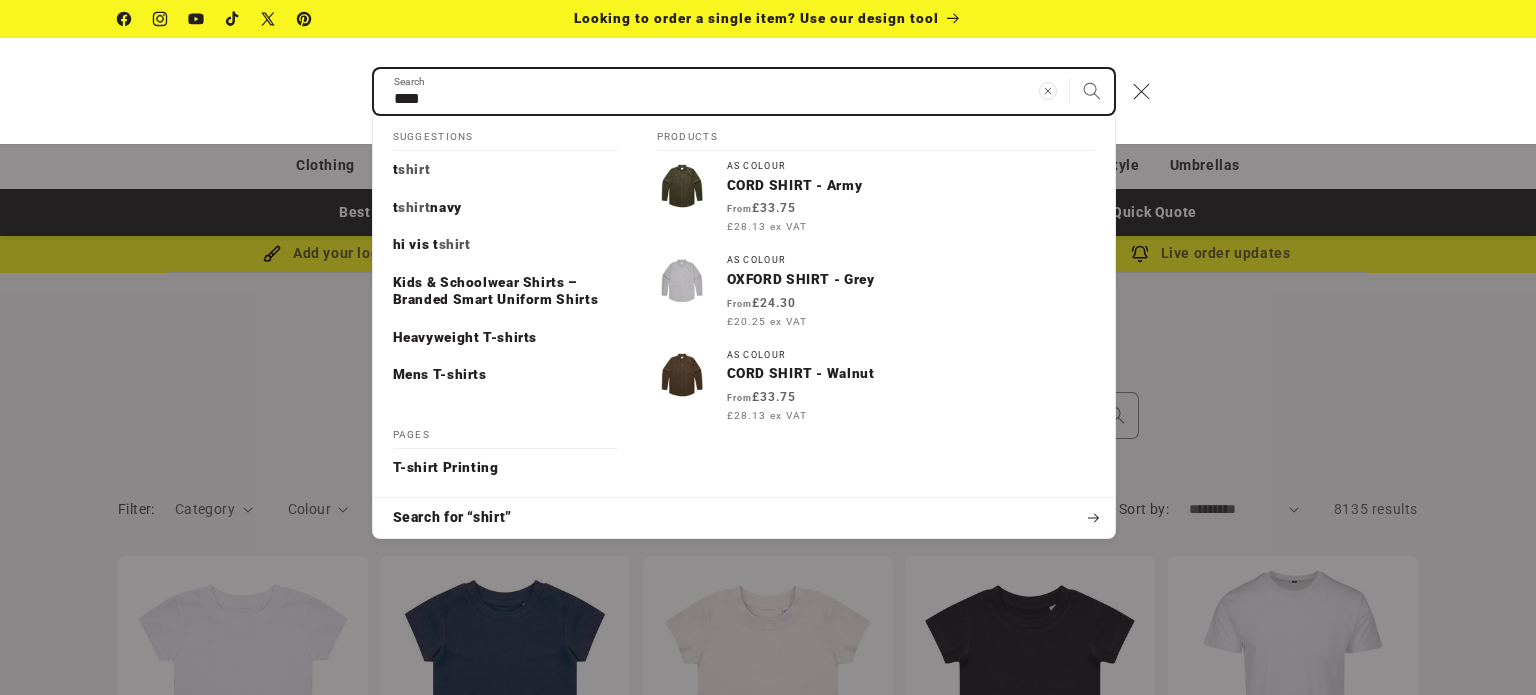 type on "*****" 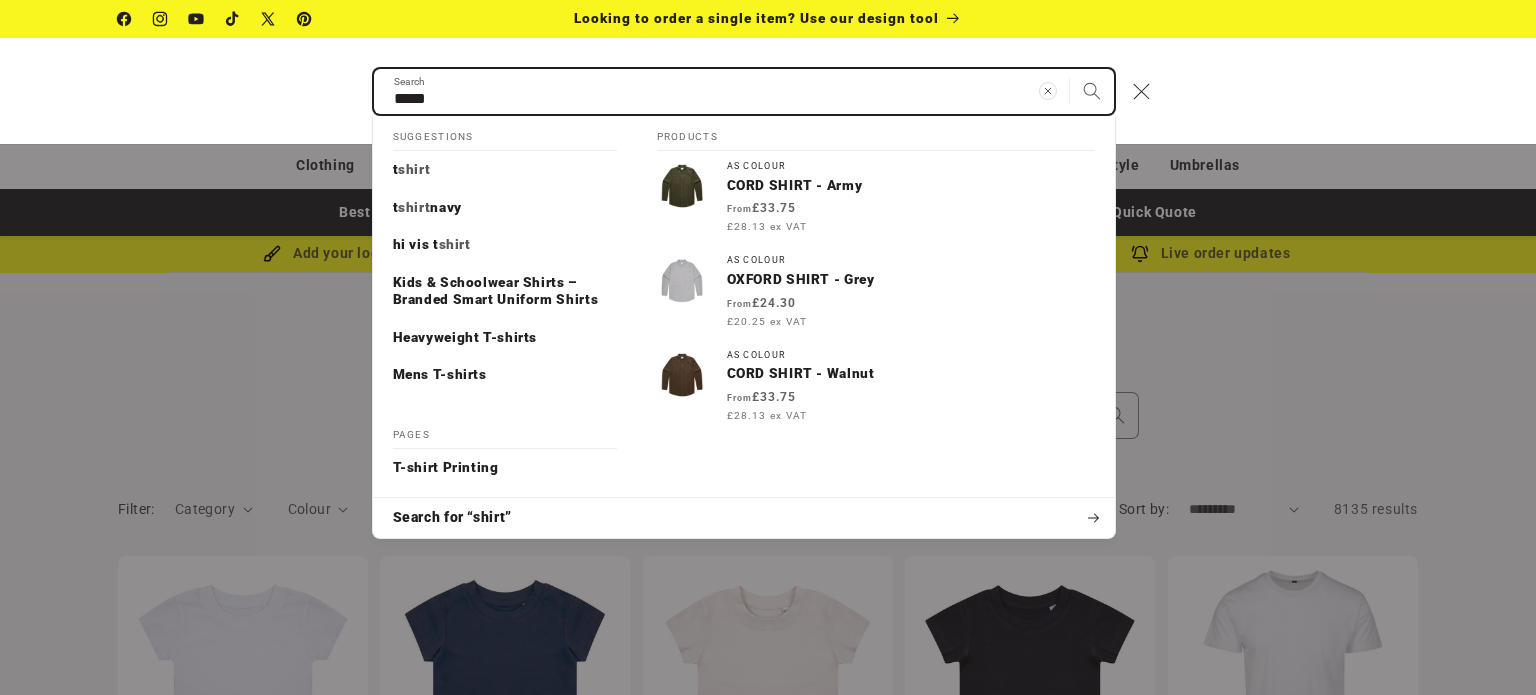 type on "******" 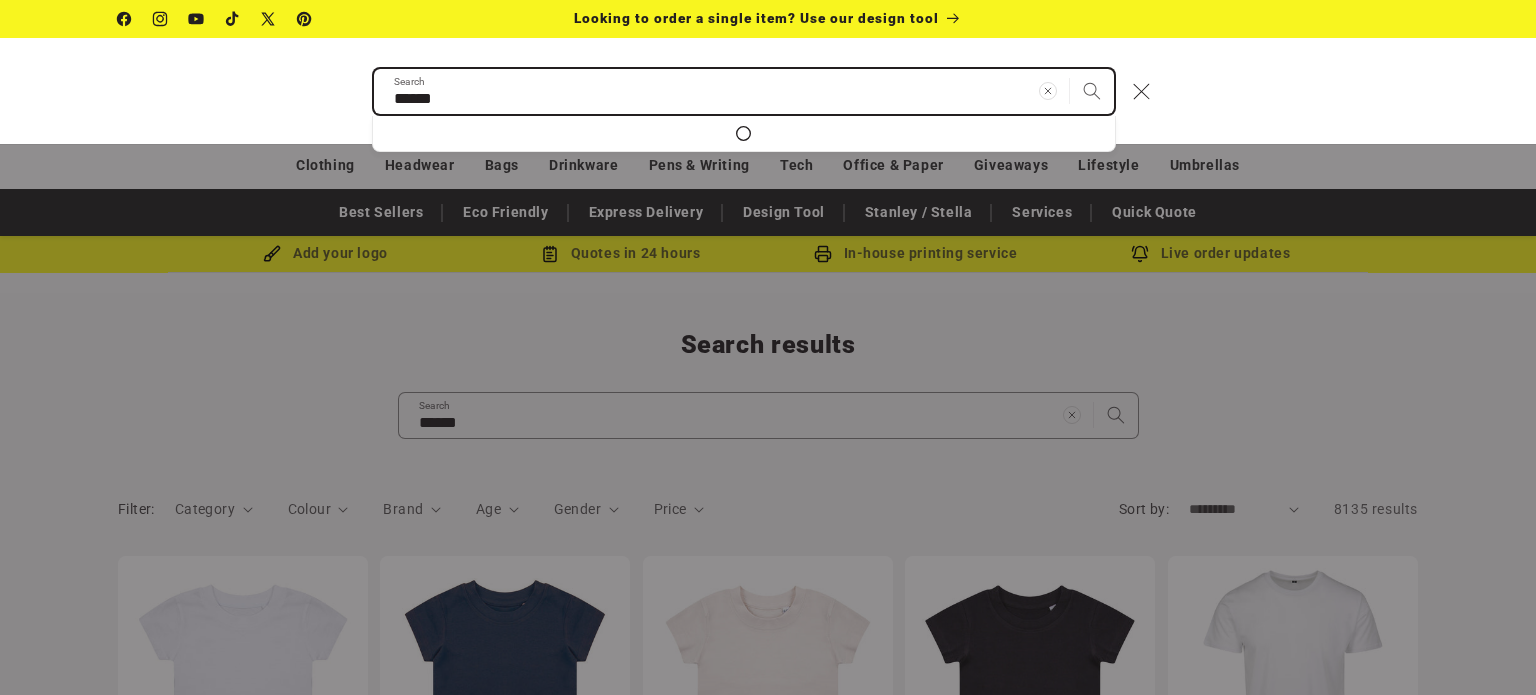 type on "******" 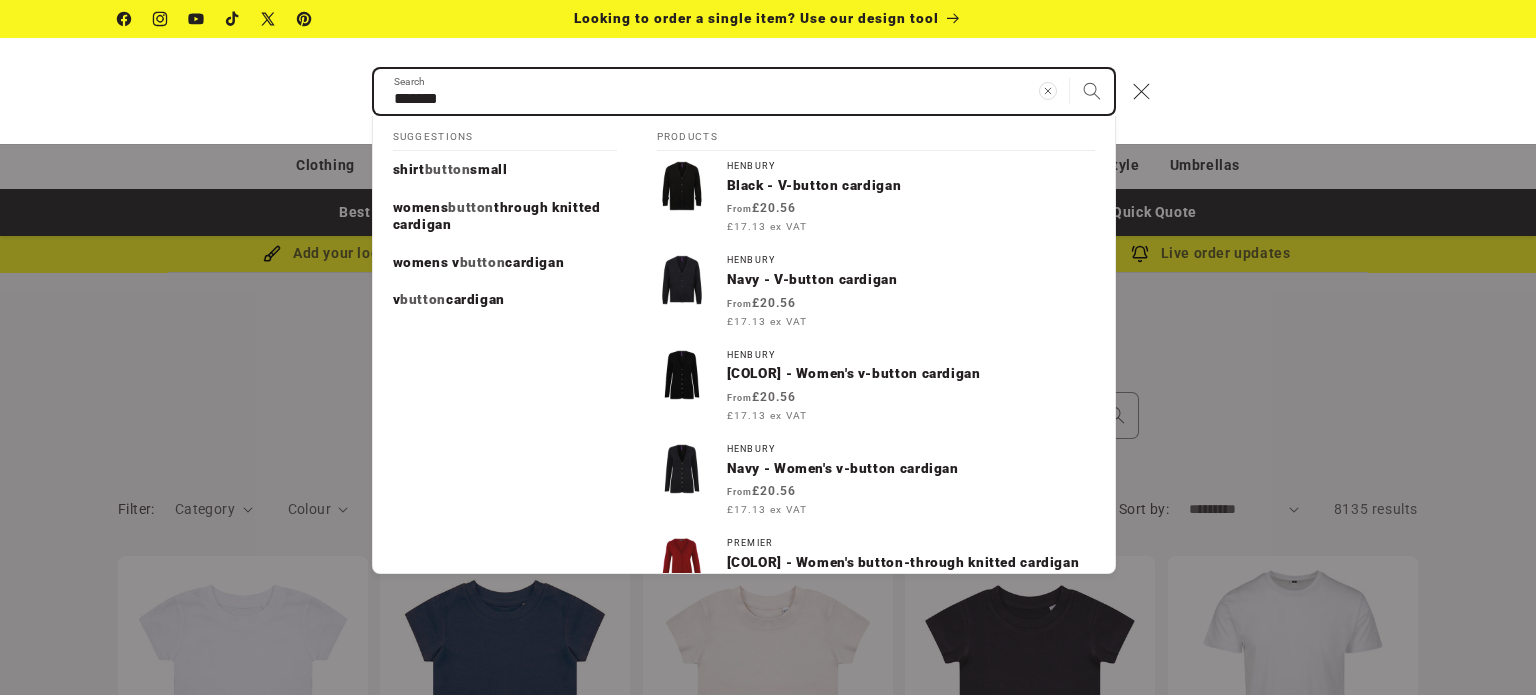 type on "********" 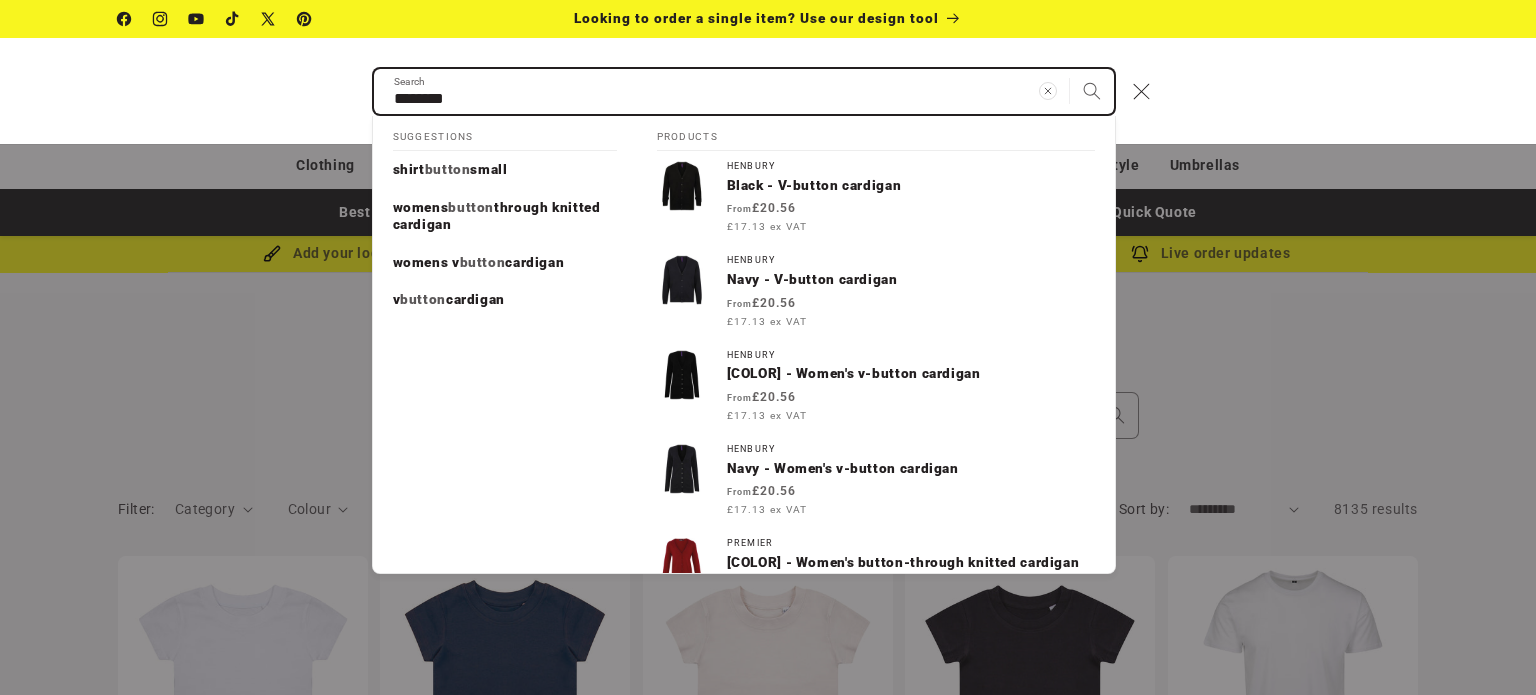 type on "*********" 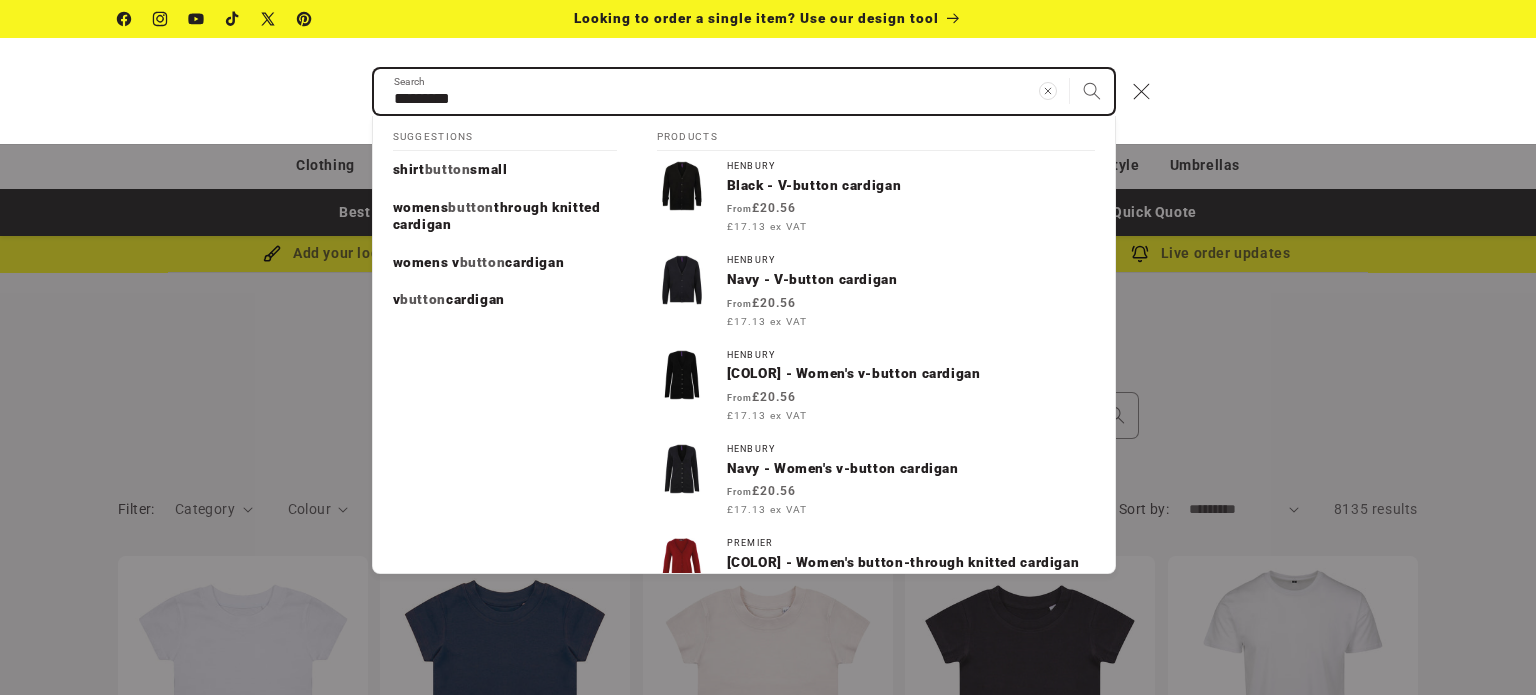 type on "**********" 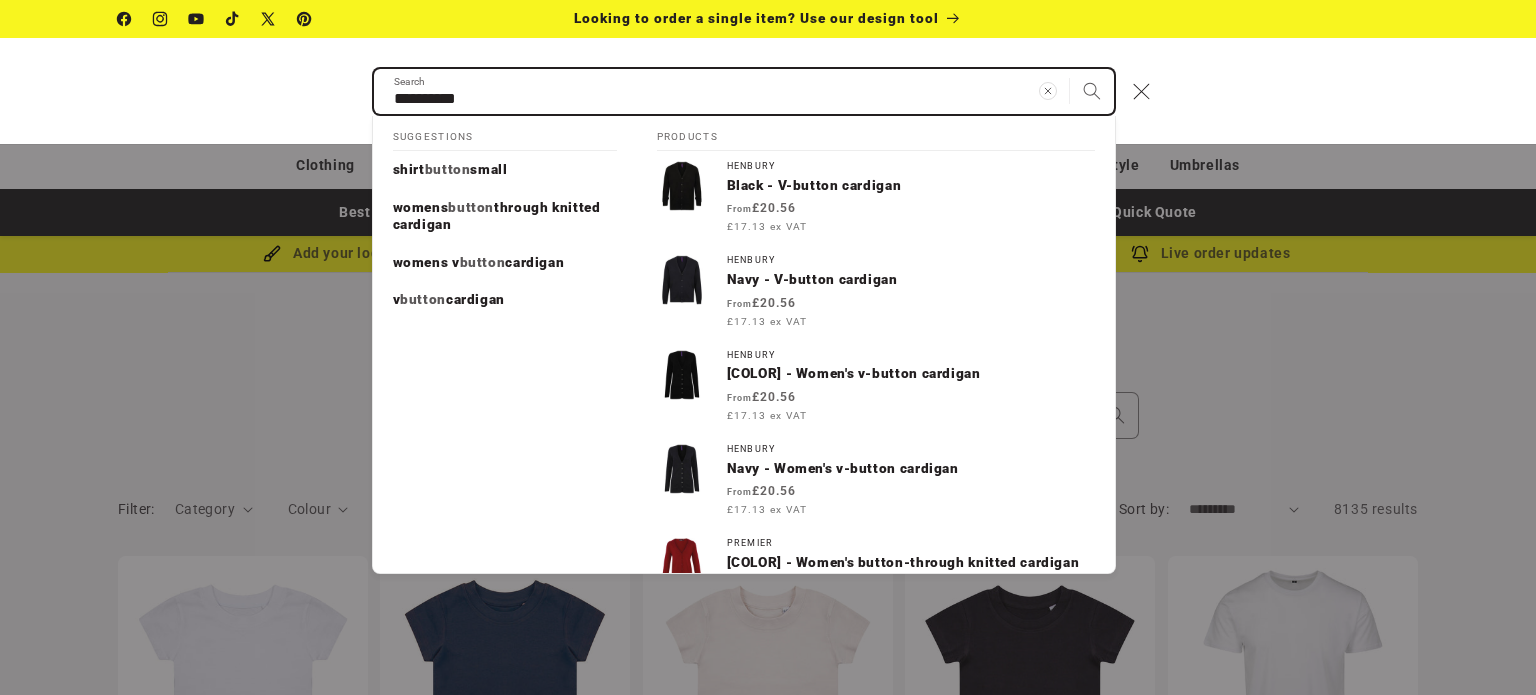 type on "**********" 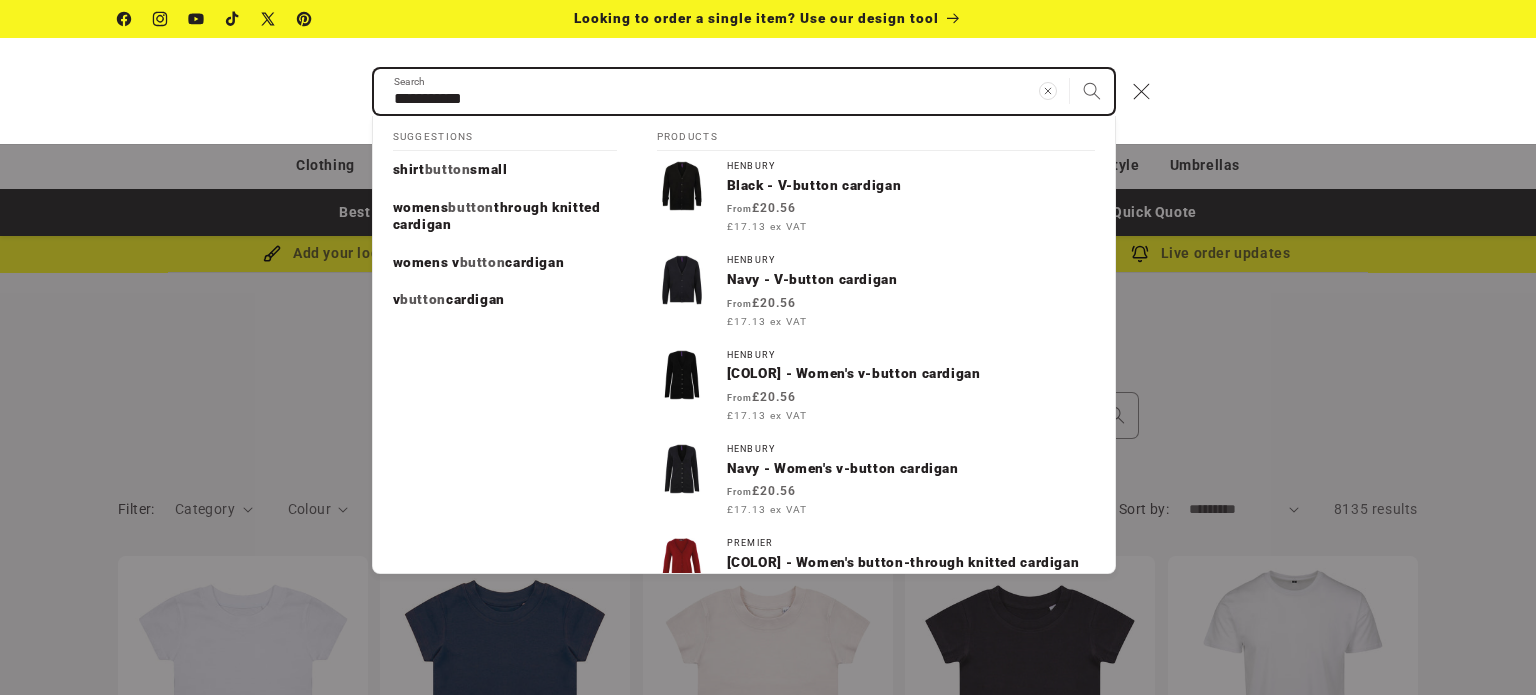 type on "**********" 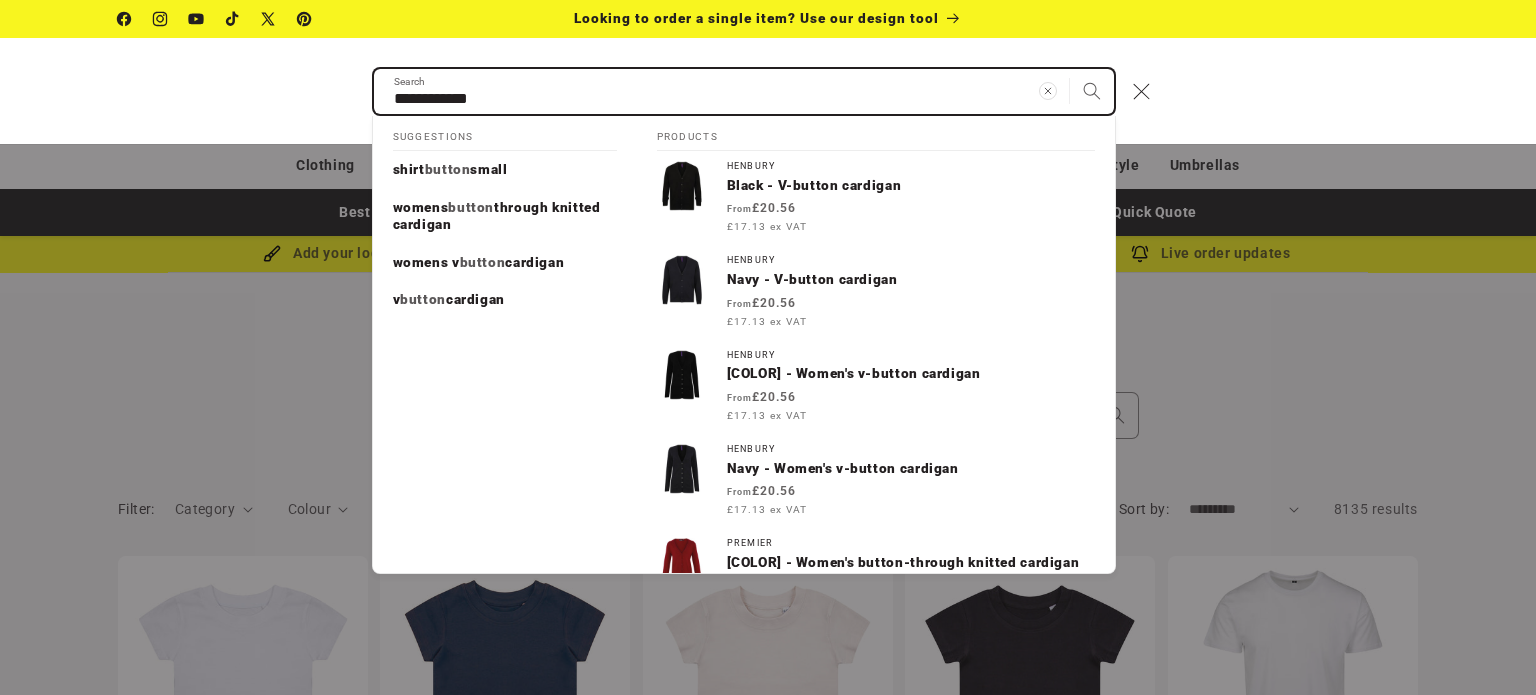 type on "**********" 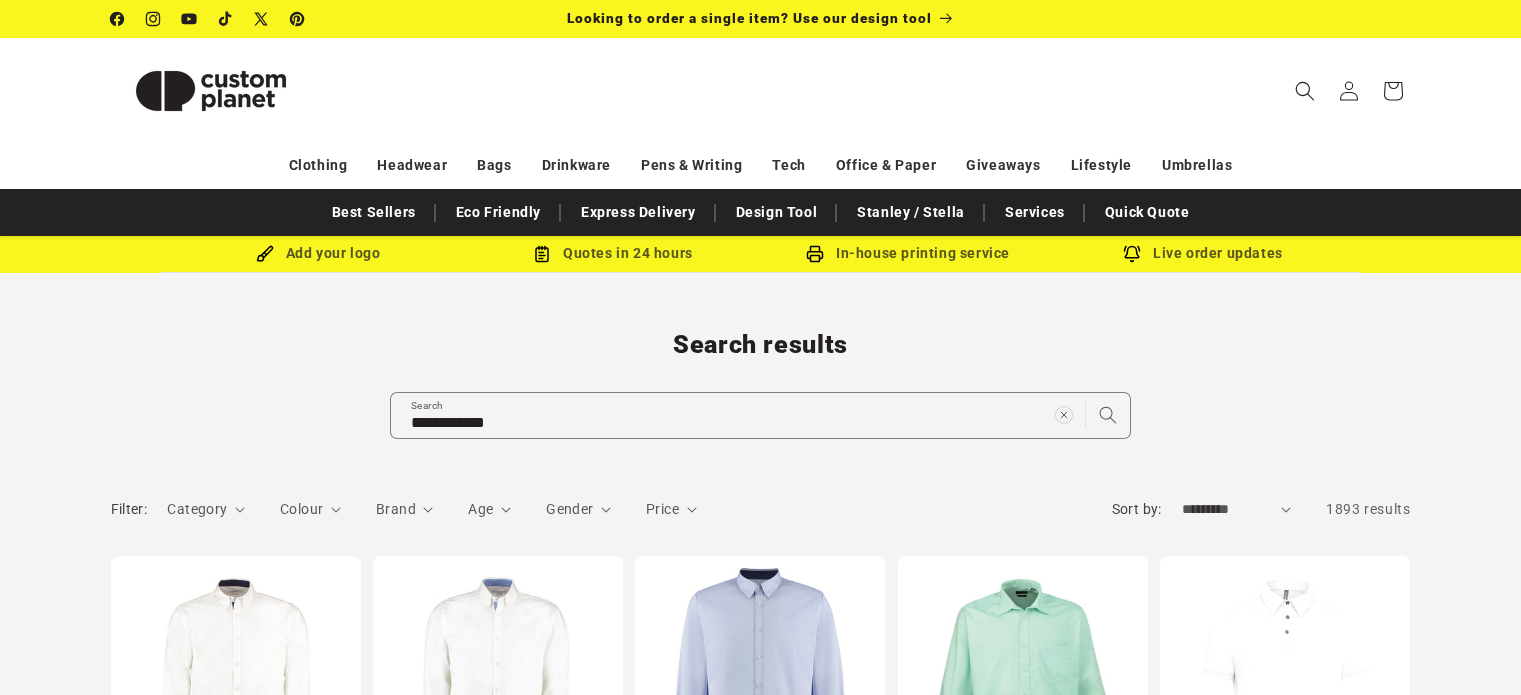 scroll, scrollTop: 352, scrollLeft: 0, axis: vertical 